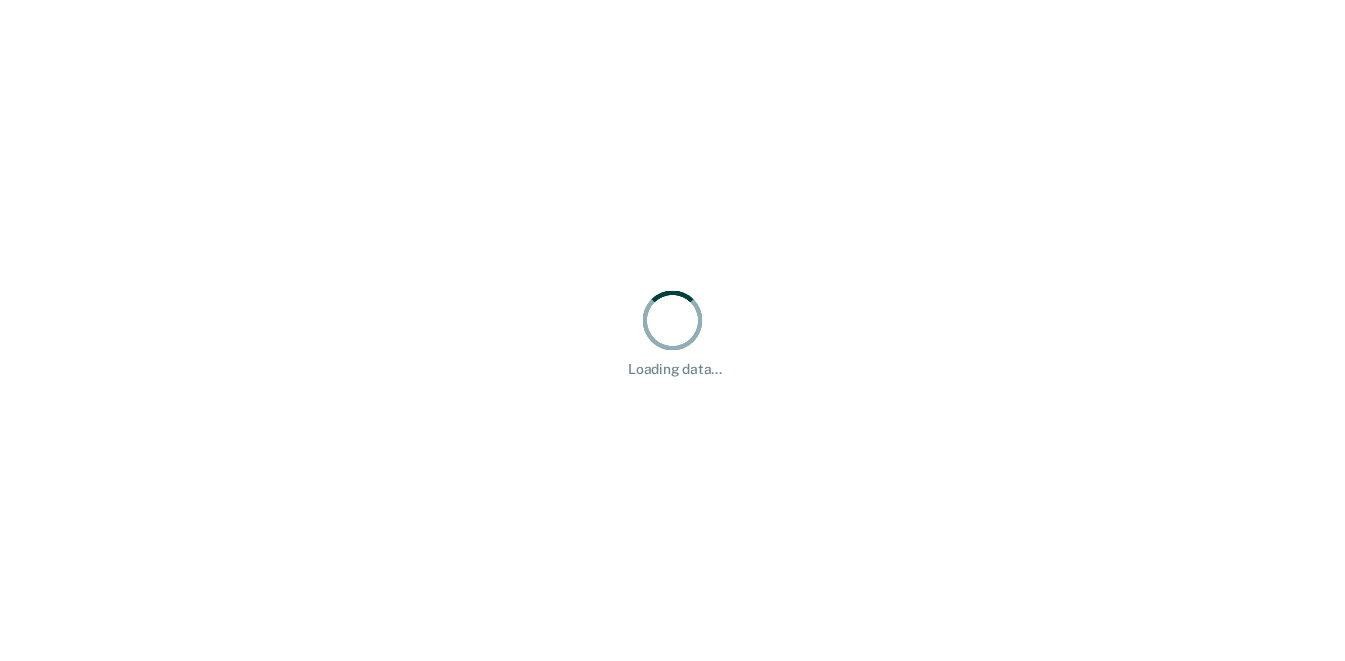 scroll, scrollTop: 0, scrollLeft: 0, axis: both 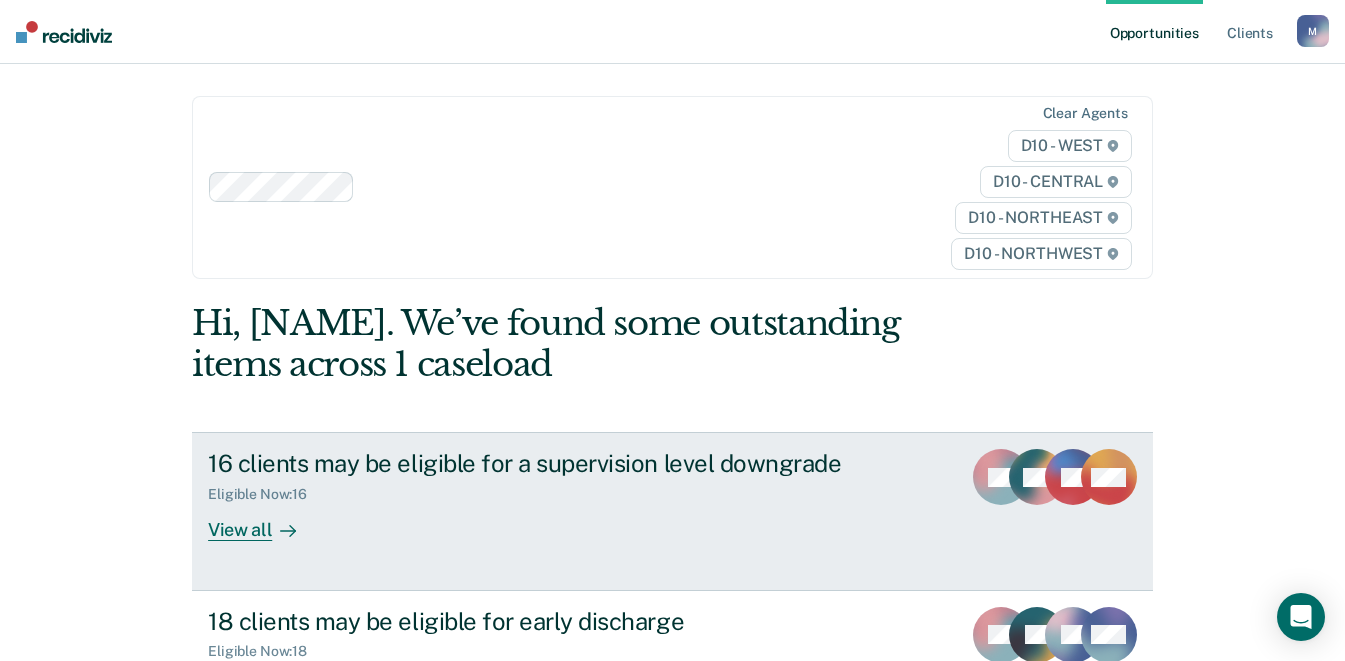 click on "View all" at bounding box center [264, 522] 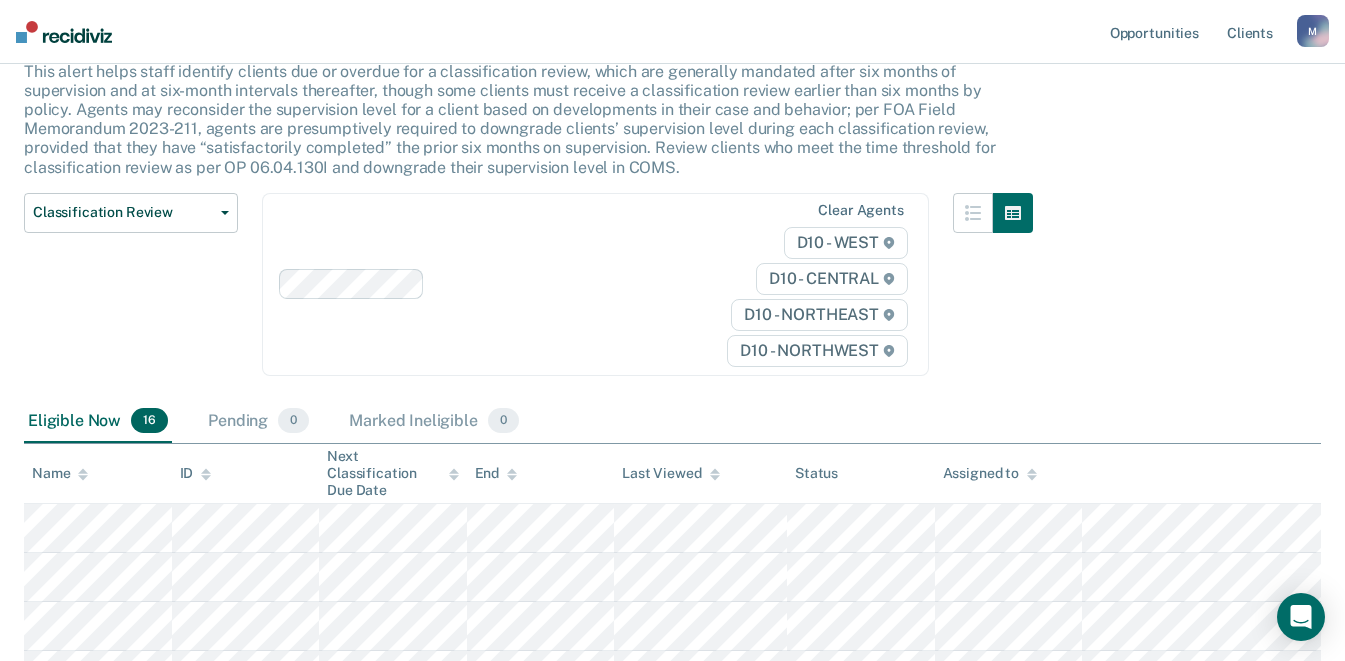 scroll, scrollTop: 174, scrollLeft: 0, axis: vertical 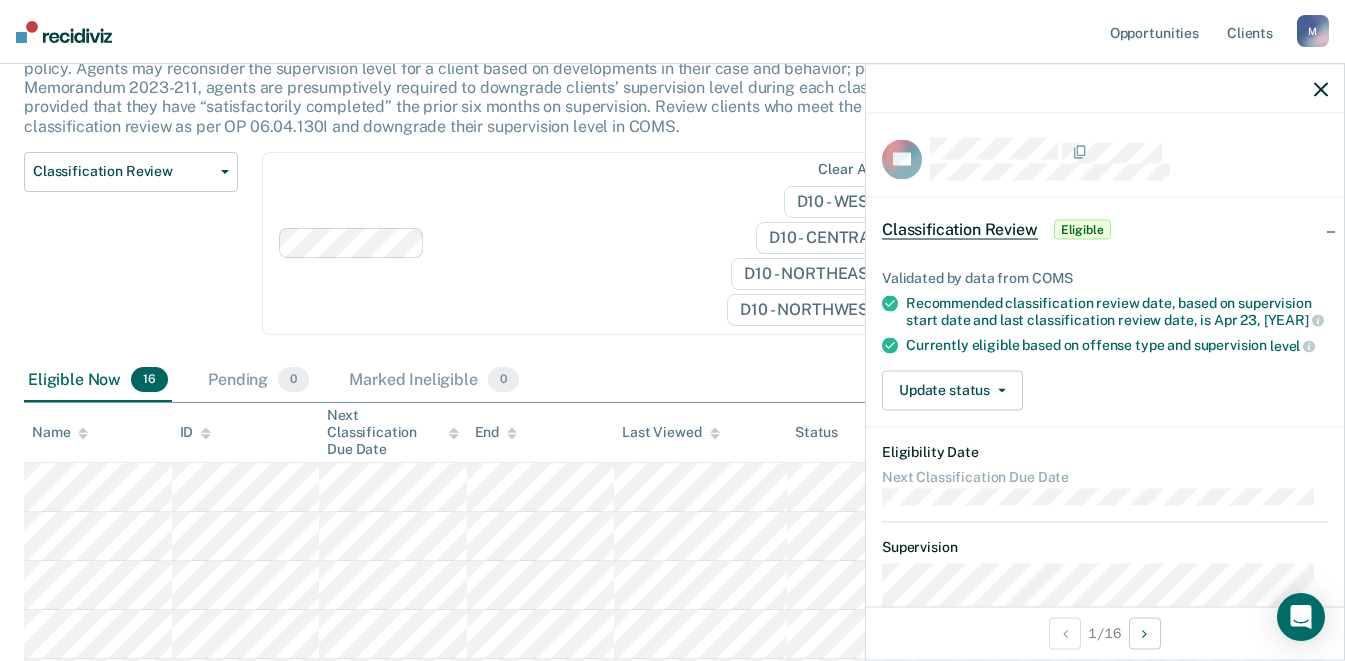 click on "Classification Review Classification Review Early Discharge Minimum Telephone Reporting Overdue for Discharge Supervision Level Mismatch Clear   agents D10 - WEST   D10 - CENTRAL   D10 - NORTHEAST   D10 - NORTHWEST" at bounding box center [528, 255] 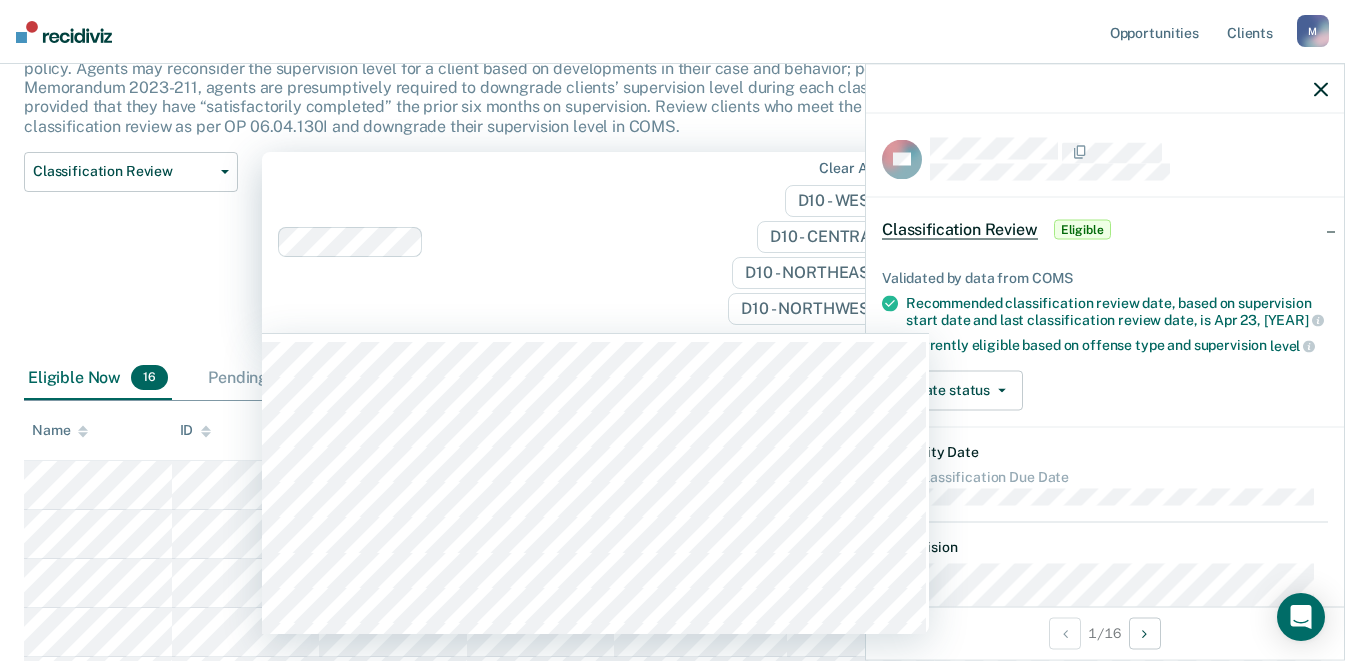 click at bounding box center (500, 242) 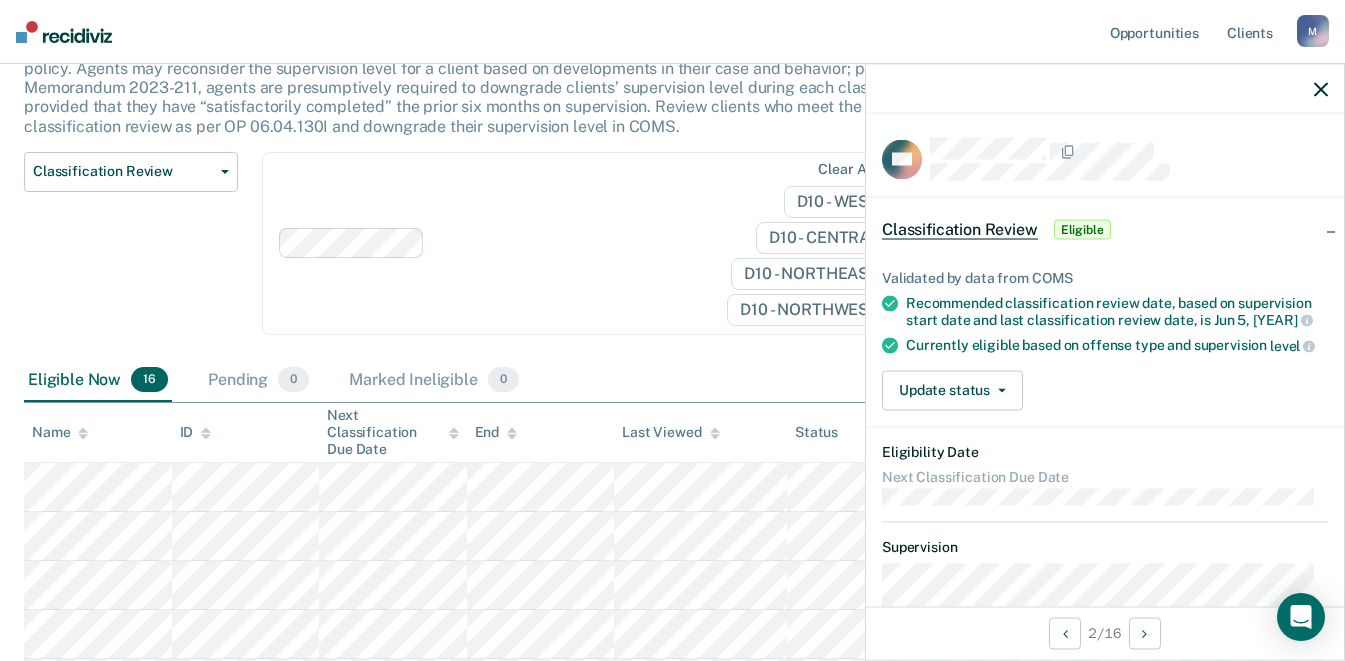 click at bounding box center (1321, 89) 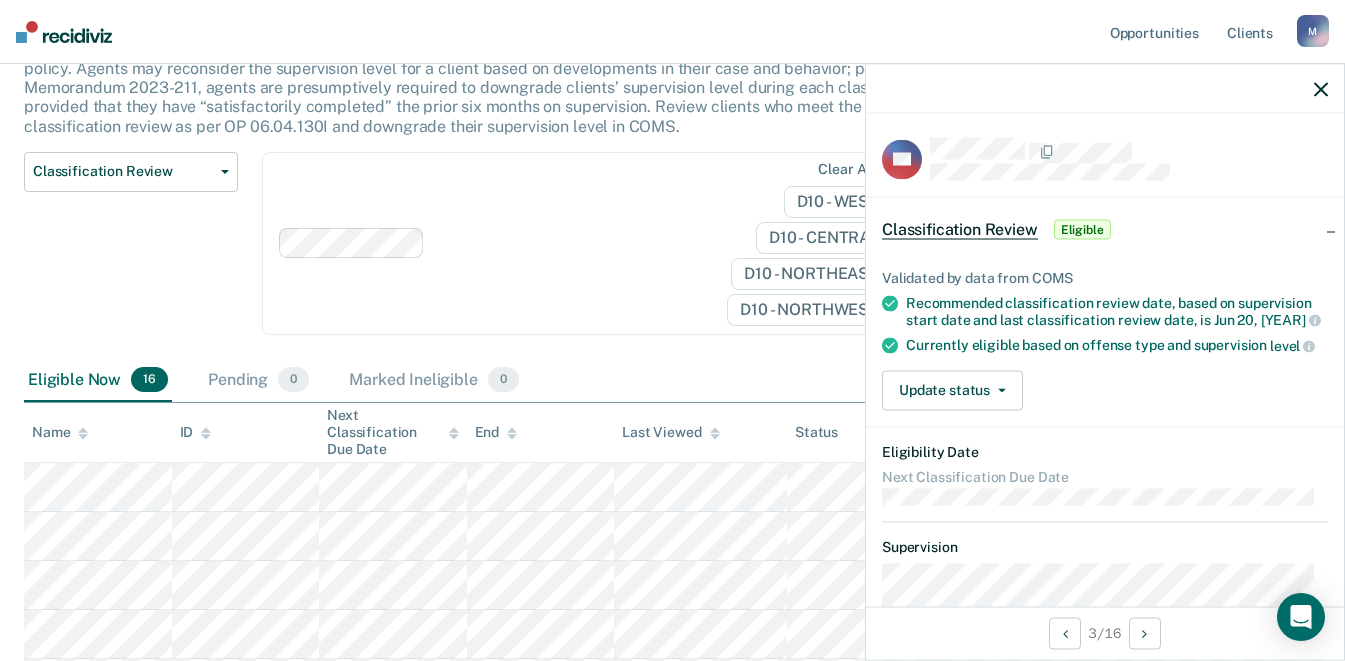 click at bounding box center (1321, 89) 